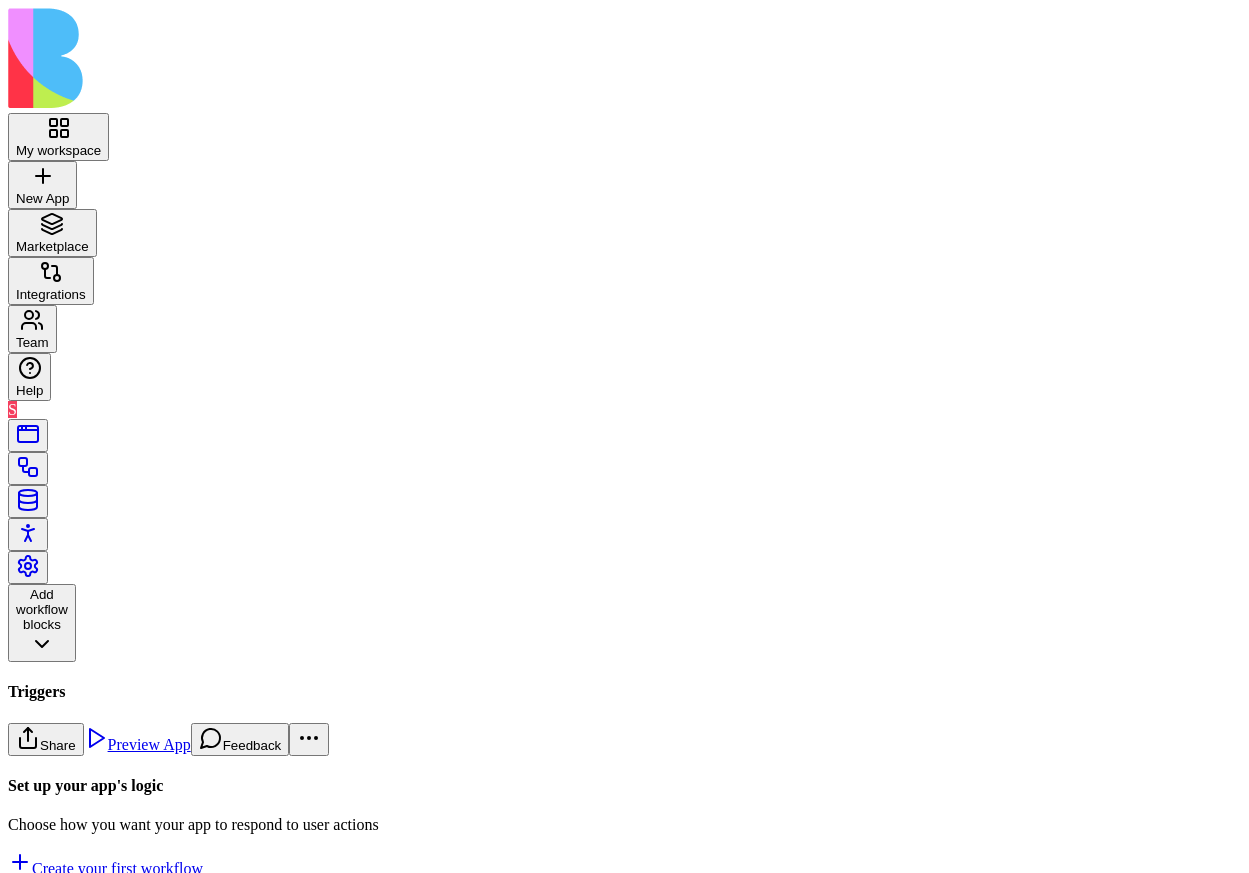 scroll, scrollTop: 0, scrollLeft: 0, axis: both 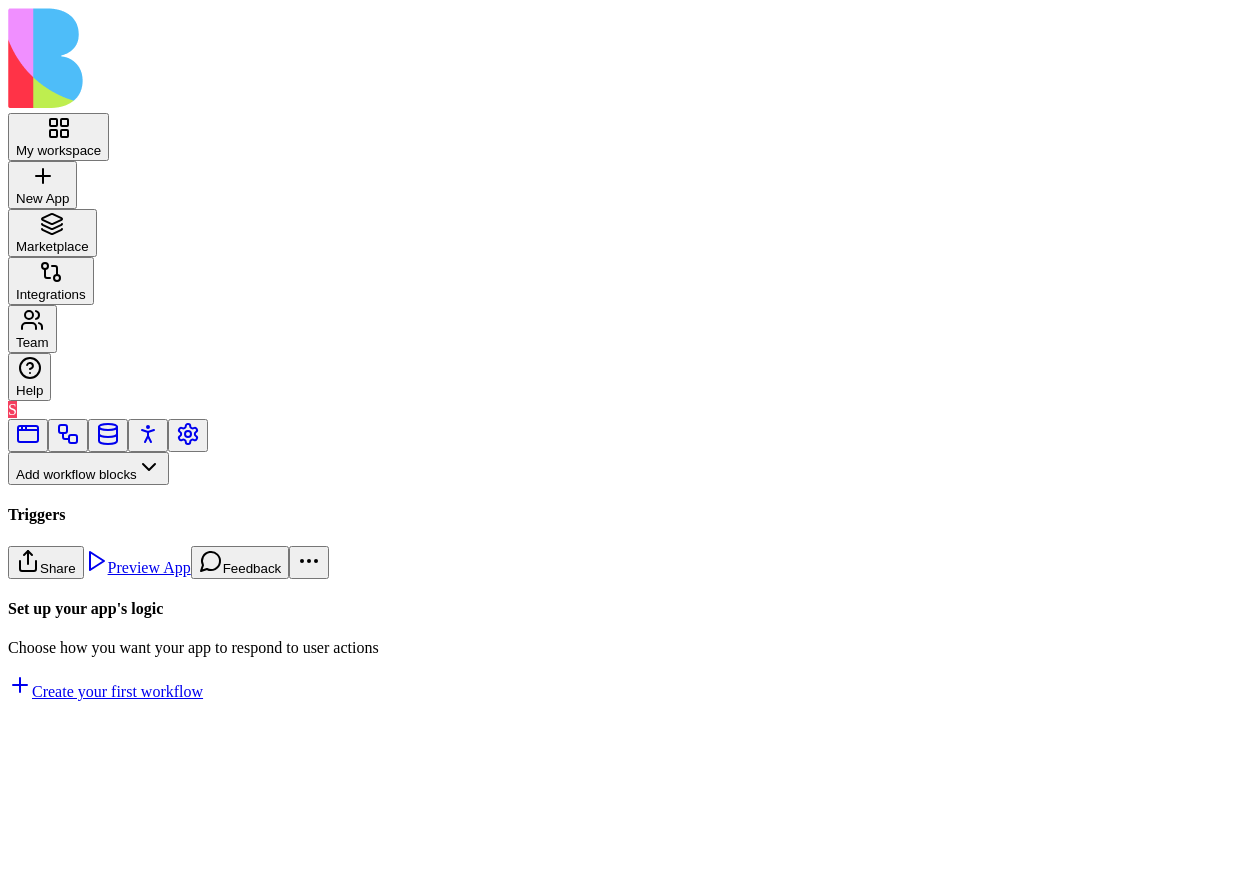 click on "Workflows" at bounding box center (58, 501) 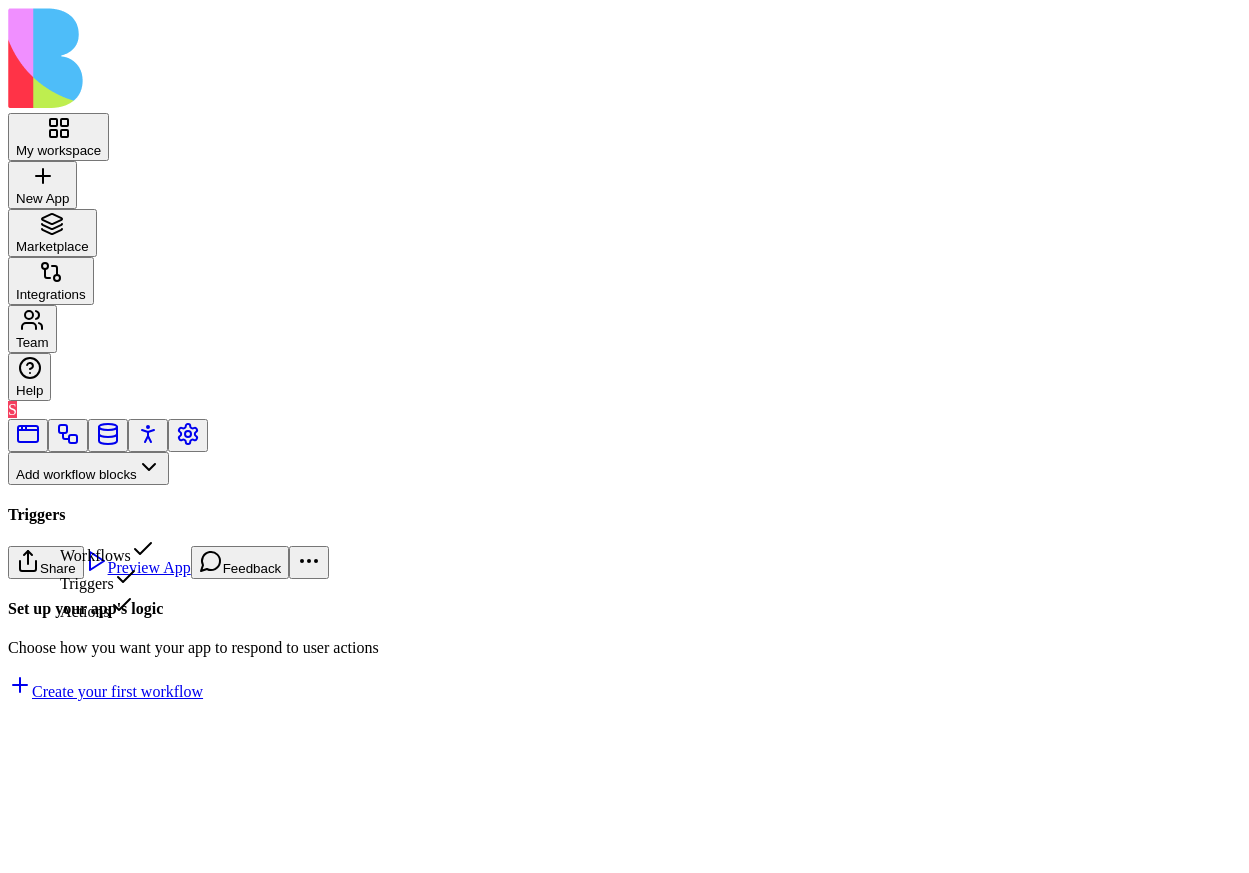click on "Triggers" at bounding box center (107, 579) 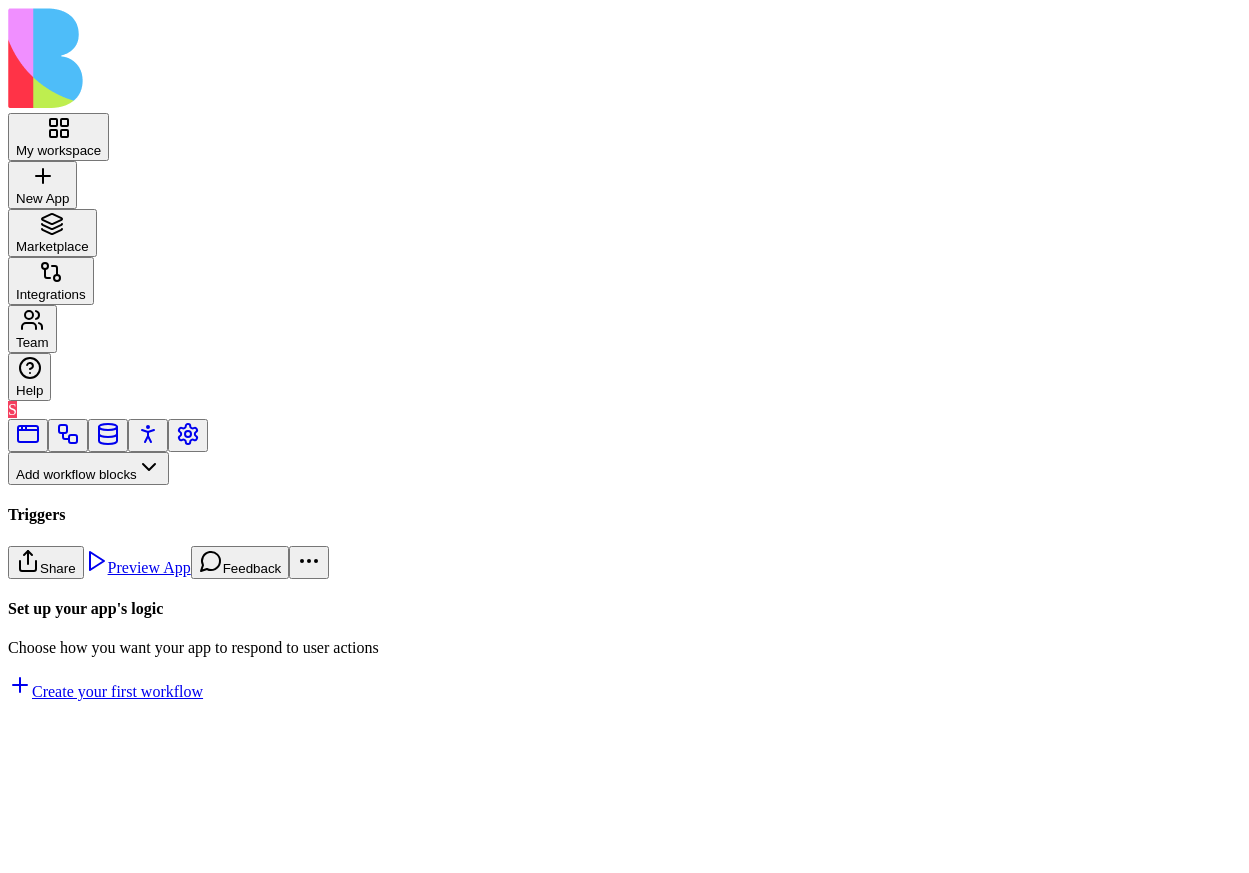 click on "DataAction" at bounding box center (133, 845) 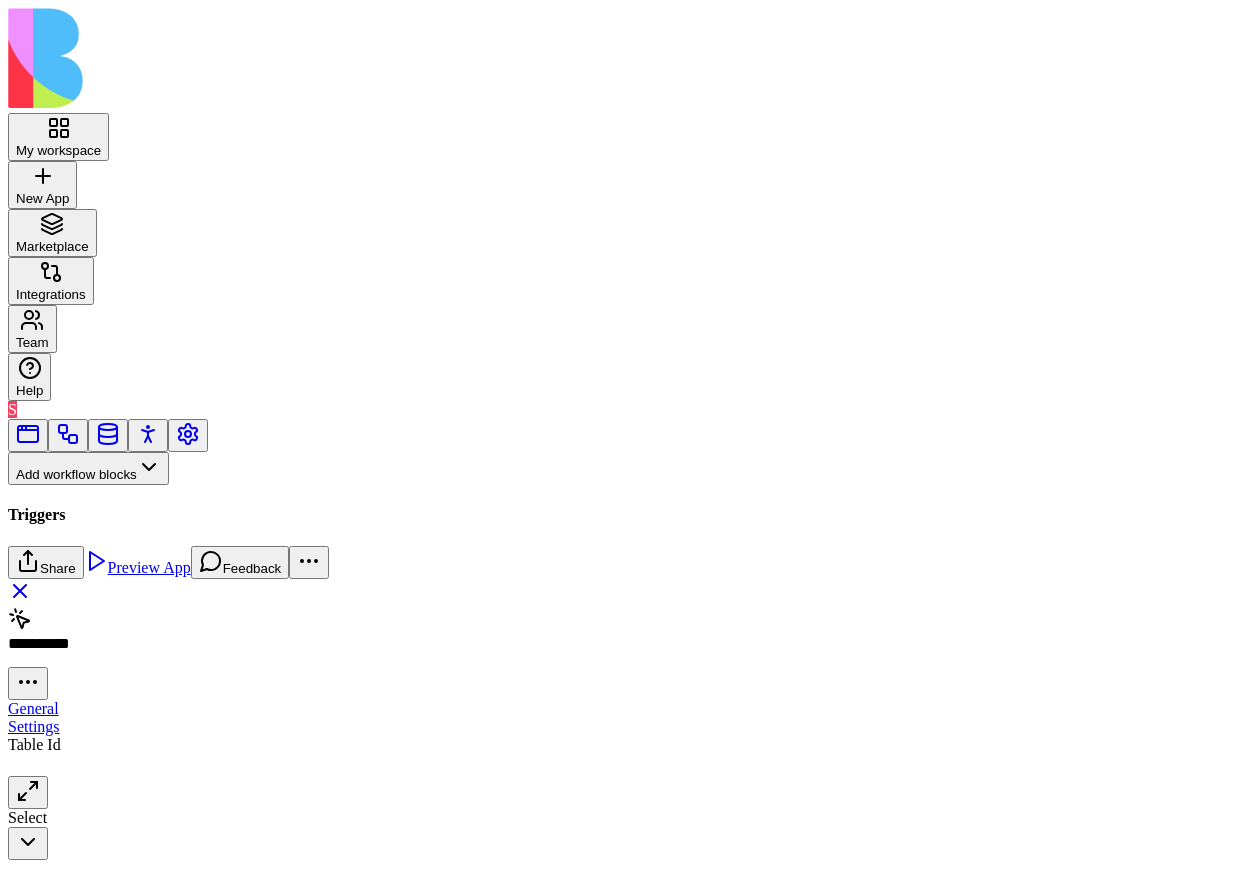click on "My workspace New App
To pick up a draggable item, press the space bar.
While dragging, use the arrow keys to move the item.
Press space again to drop the item in its new position, or press escape to cancel.
Marketplace Integrations Team Help S Add workflow blocks Blocks App Builder Create App Create Block CreateTableColumns CreateBlocksCodePage DescribeBlock DescribeApp UpdateBlock CompileApp GetAppTypesCode CreateBlocksTable GenerateAppCode CreateBlocksPages CreateTables UpdateApp GenerateAppCoverImage IsNewApp DeletePage UpdatePage GetAppIntegrations ImplementApp EditTableColumns CreateRoles CreateActions CreateWorkflows EditTables Triggers App Action Form Submitted Scheduler SchedulerTriggerEntrypointAction DataAction Inputs Button Text Field URL Field Email Field Password Field Long Text Field JSON Field Checkbox Date Field Number Field Icon Field List Field Image Upload Field Single Select Field Multiple Select Field Block Picker Dynamic Object Field Multiple Block Picker Form Item Picker" at bounding box center (624, 434) 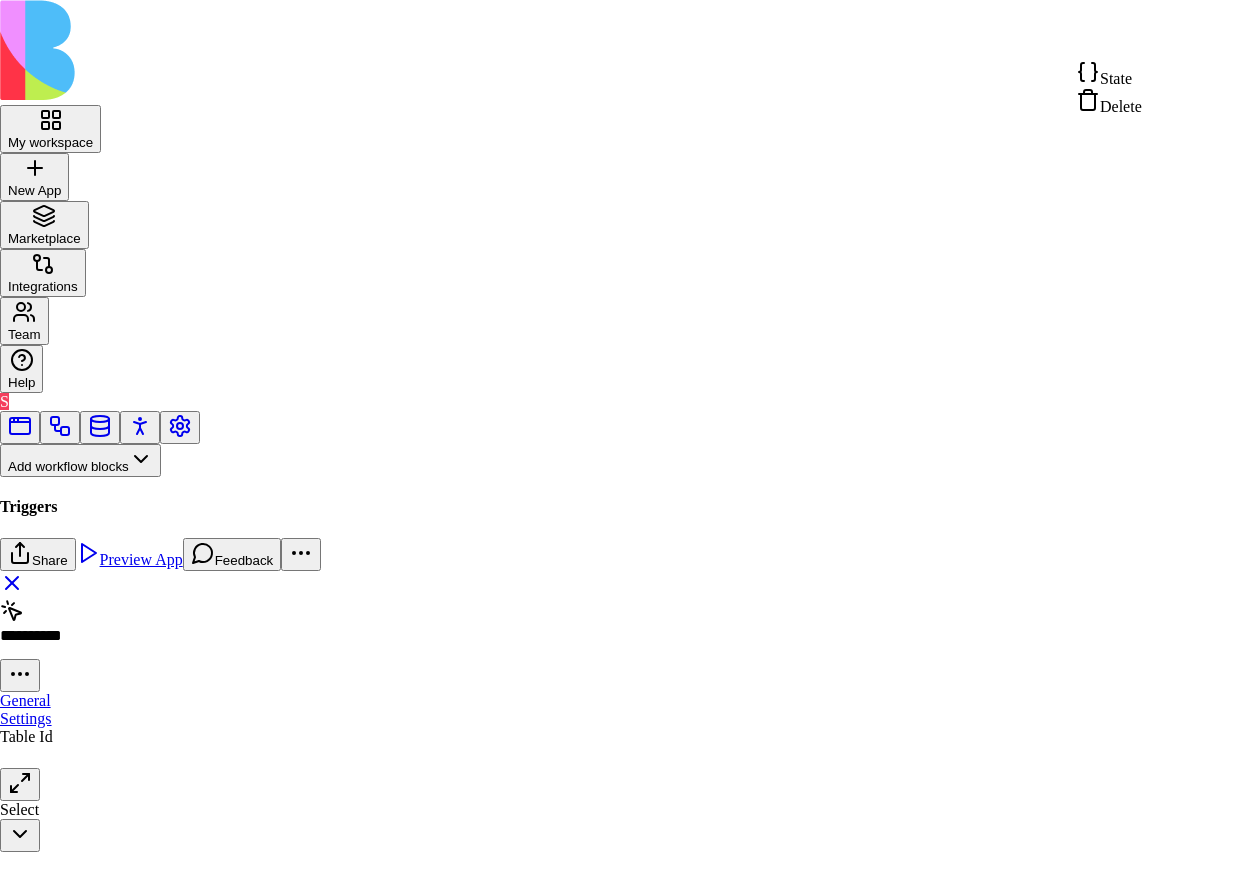 click on "State" at bounding box center [1116, 78] 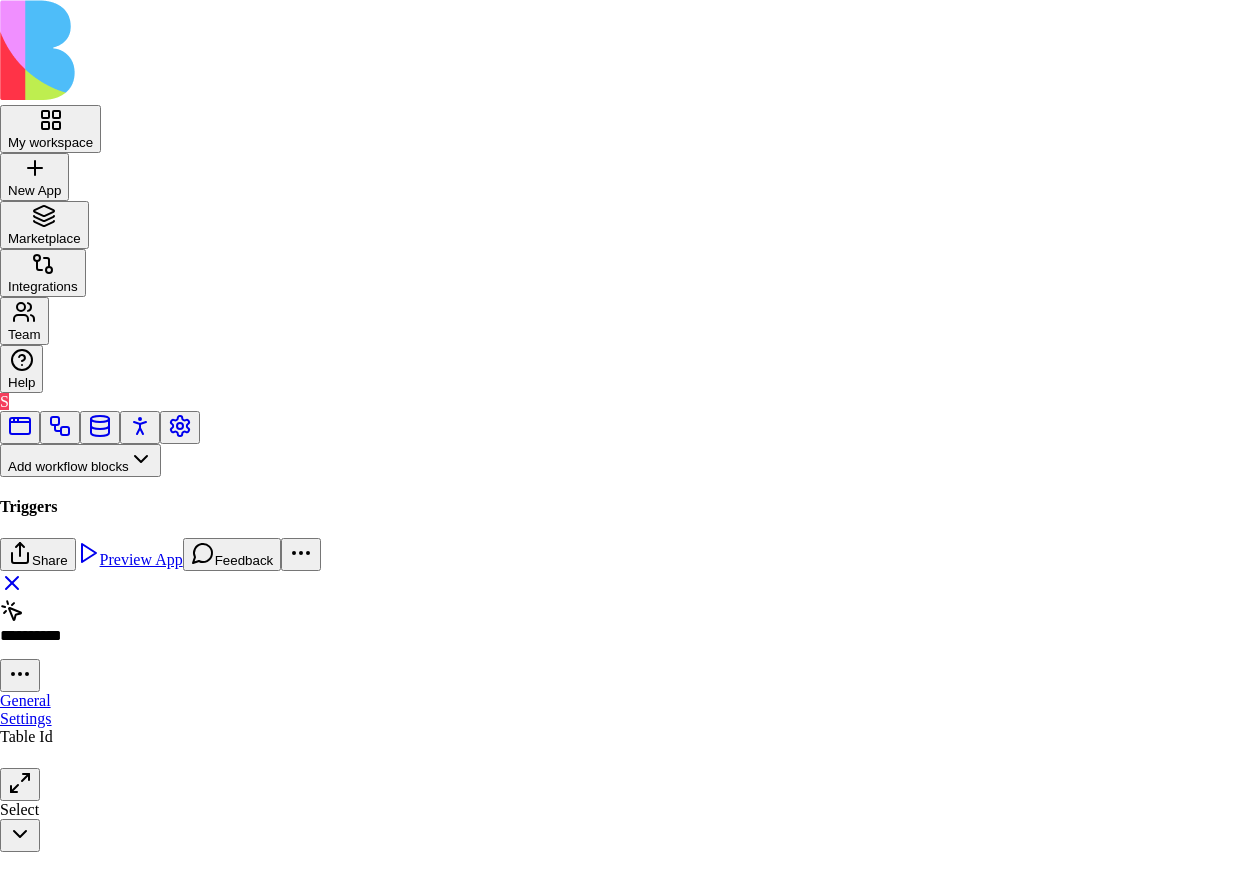 click 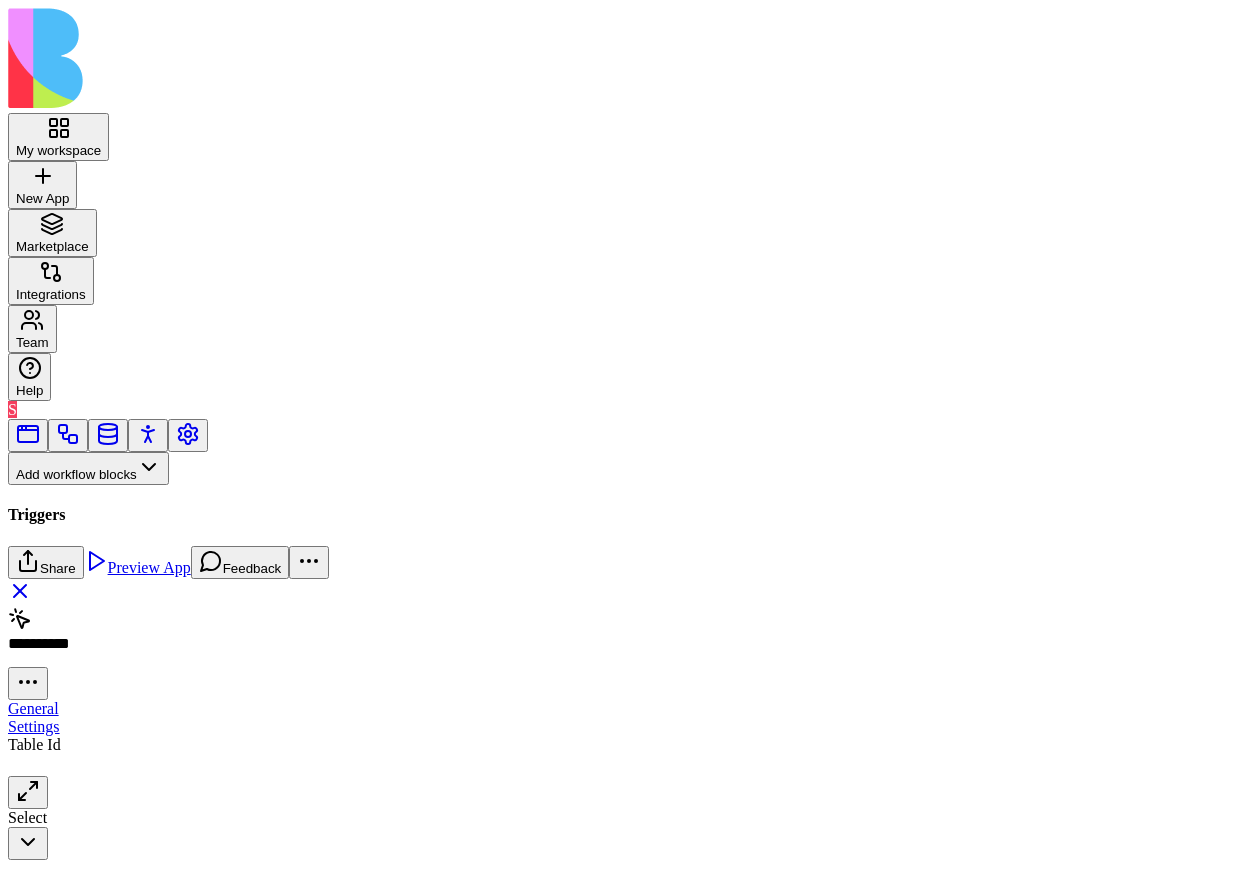 click on "Scheduler" at bounding box center [133, 761] 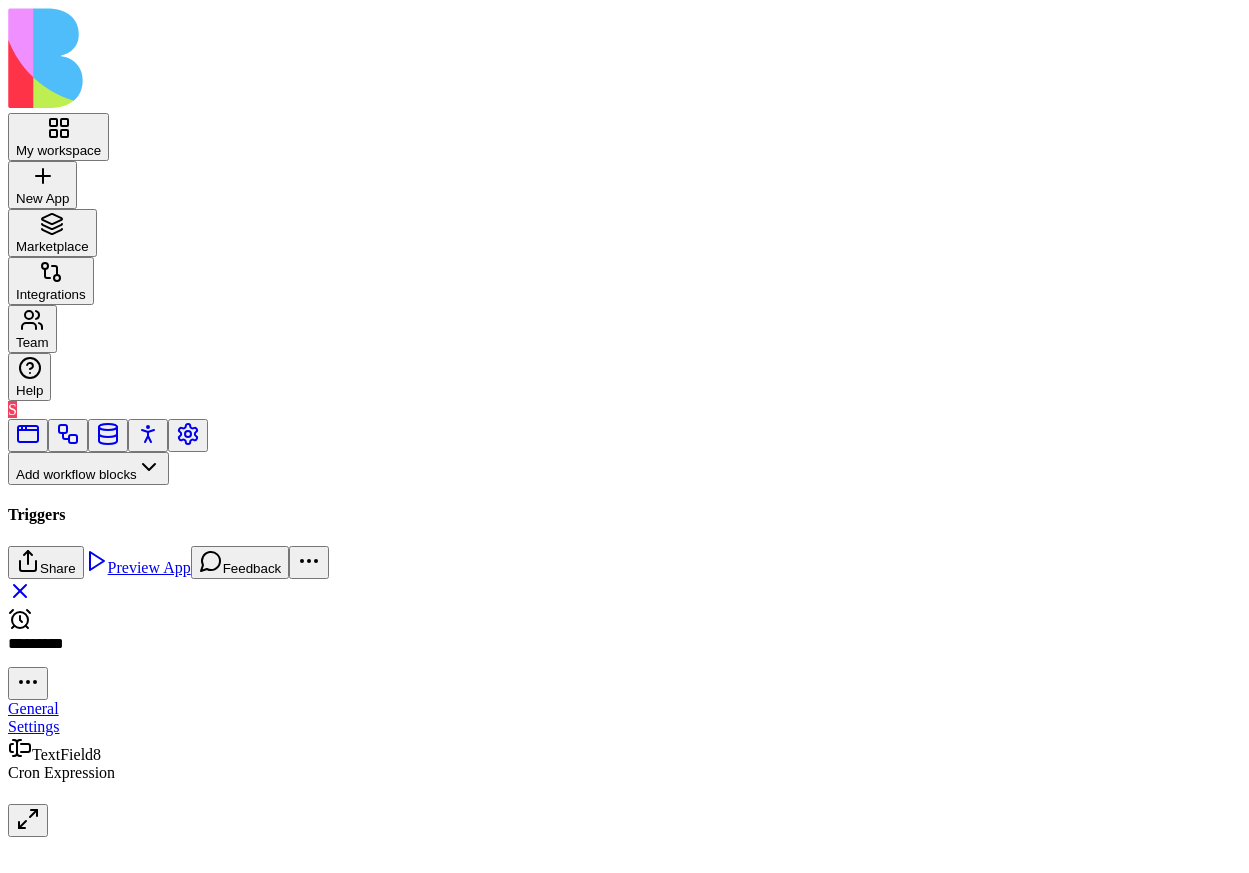 click on "Cron Expression" at bounding box center (133, 800) 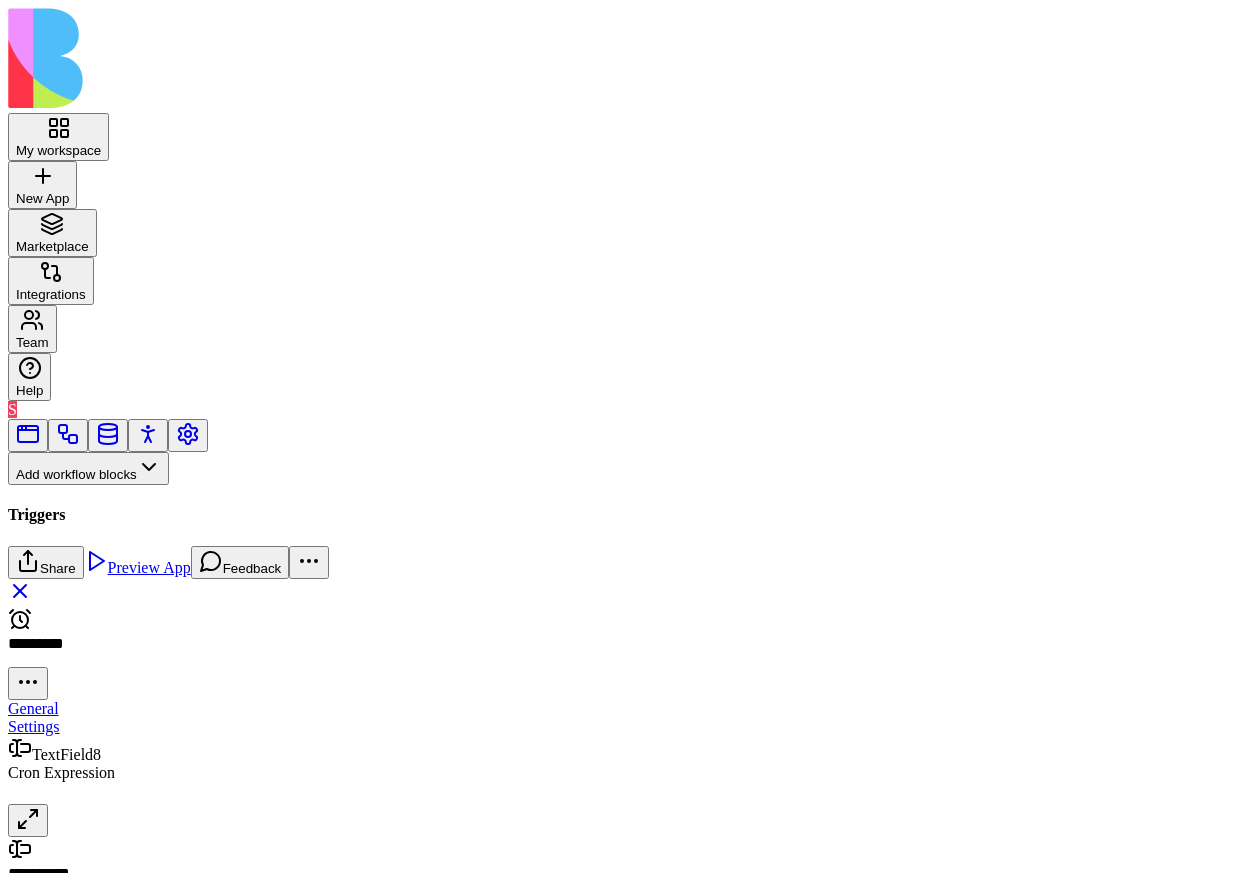 click on "**********" at bounding box center [96, 1375] 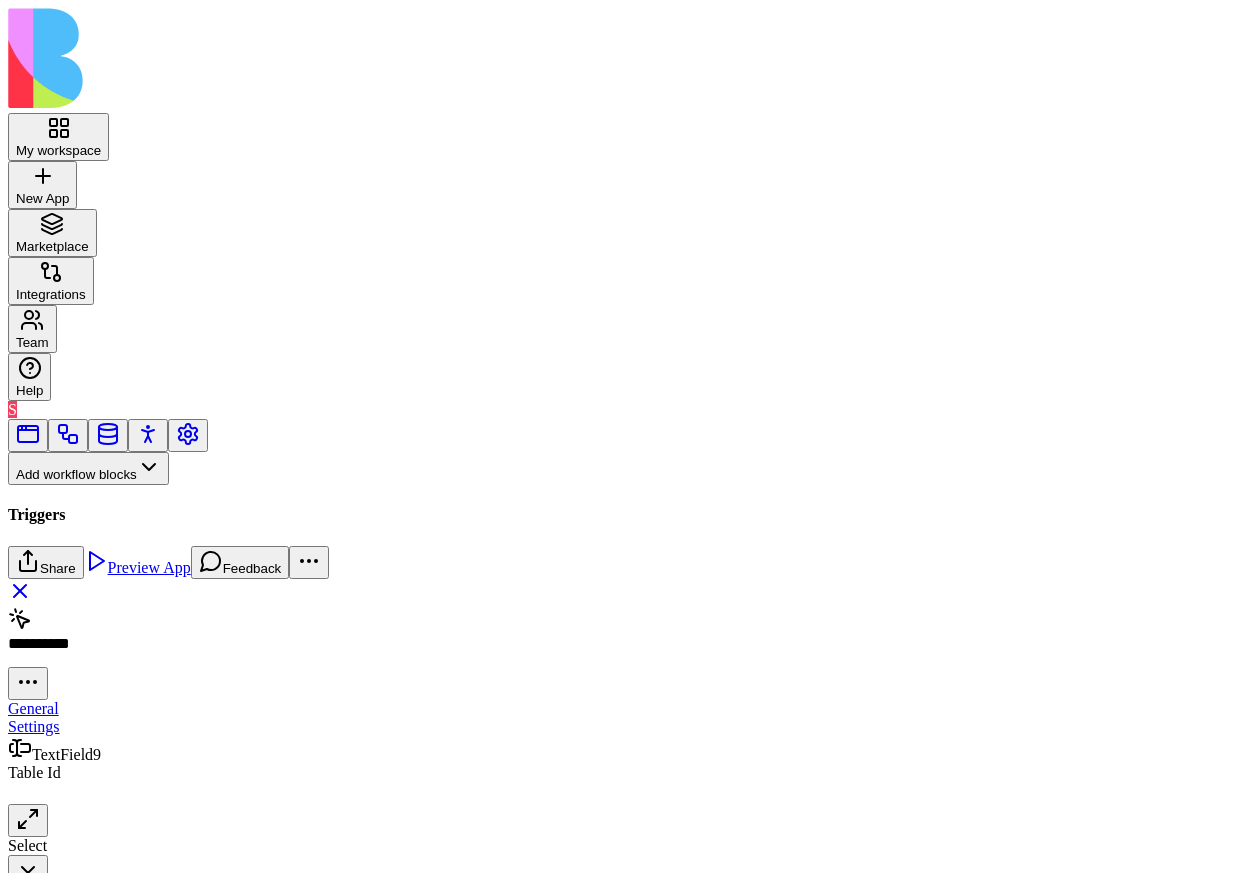 click on "Table Id" at bounding box center [34, 772] 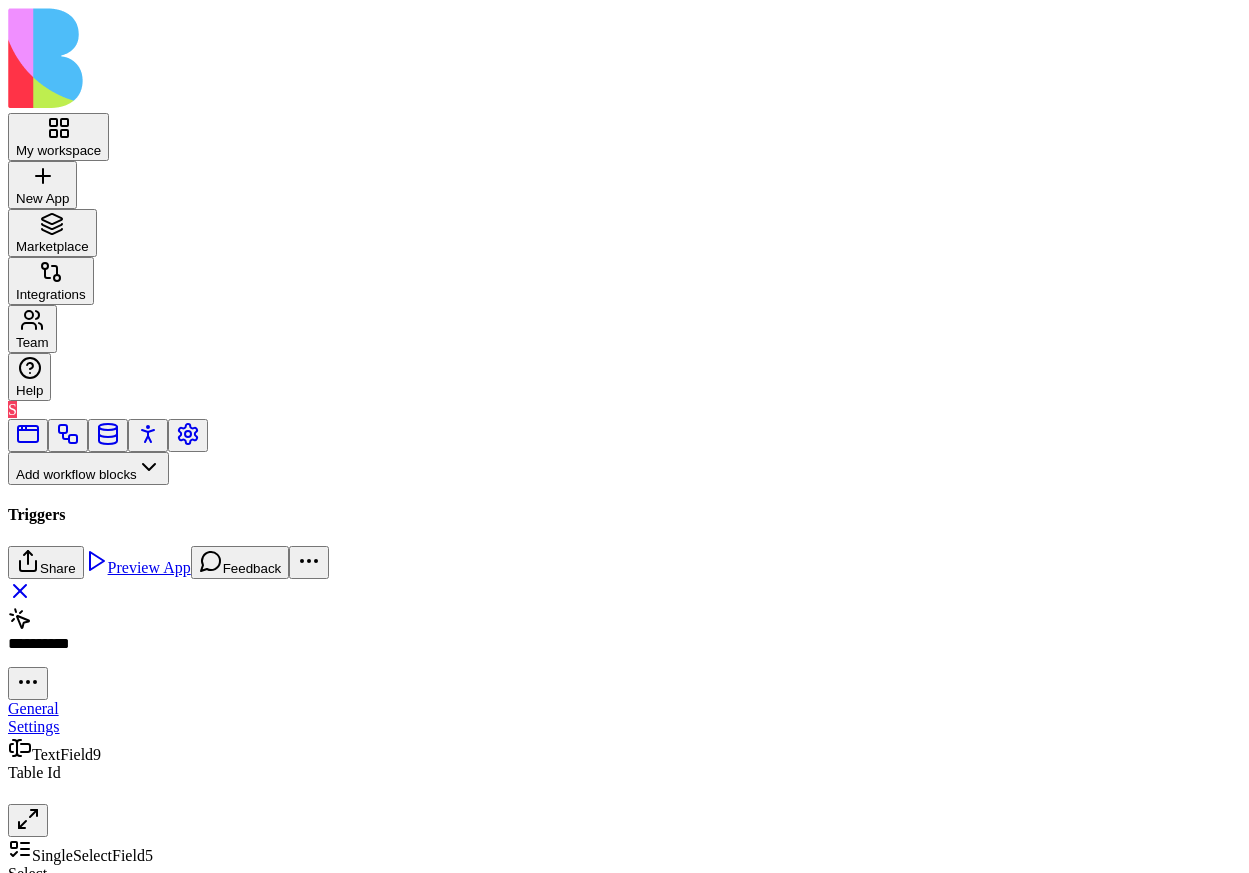 click on "Select" at bounding box center [133, 890] 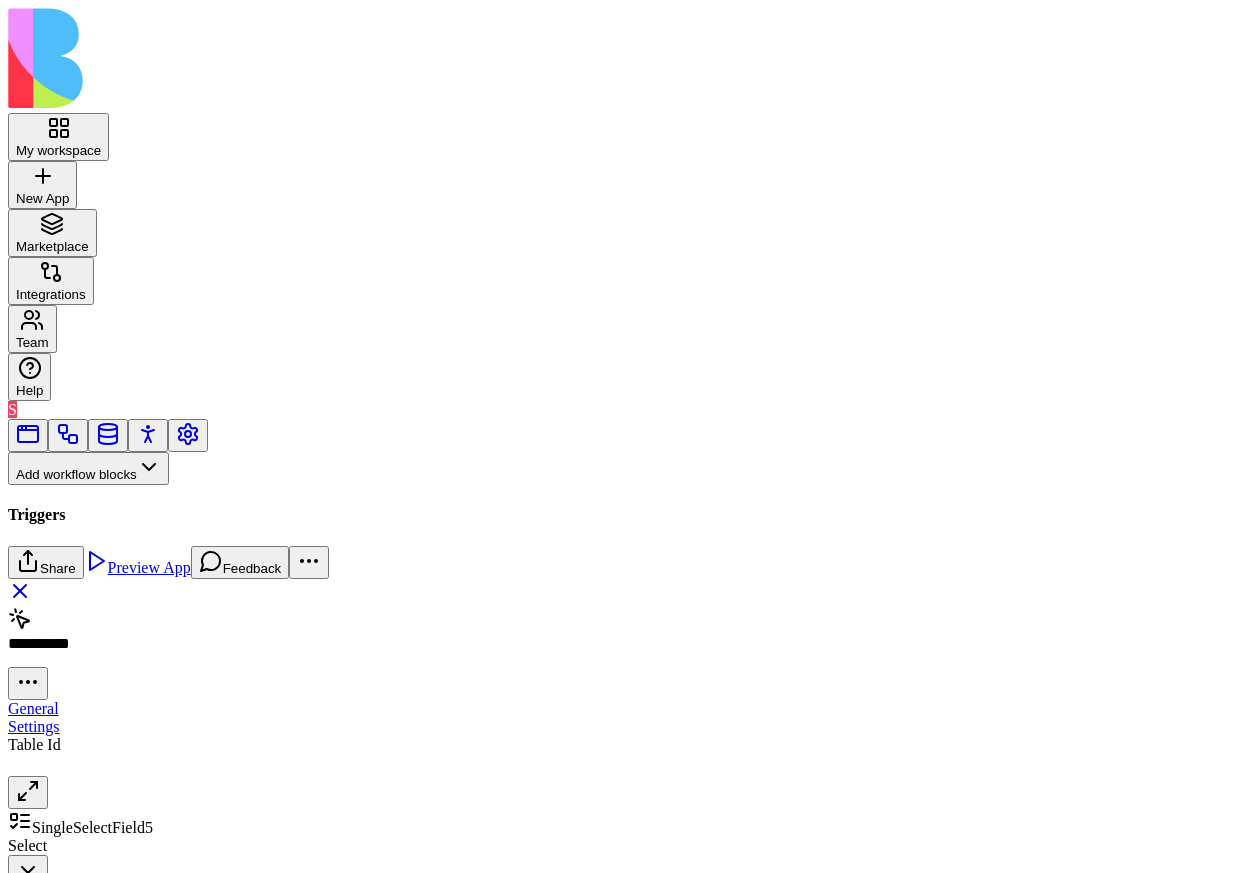 scroll, scrollTop: 339, scrollLeft: 0, axis: vertical 